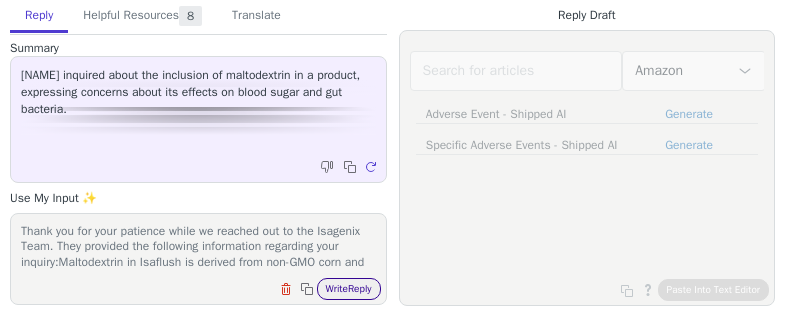 scroll, scrollTop: 0, scrollLeft: 0, axis: both 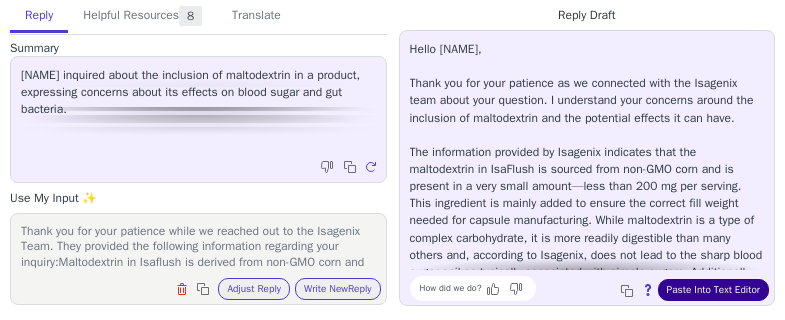 click on "Paste Into Text Editor" at bounding box center (713, 290) 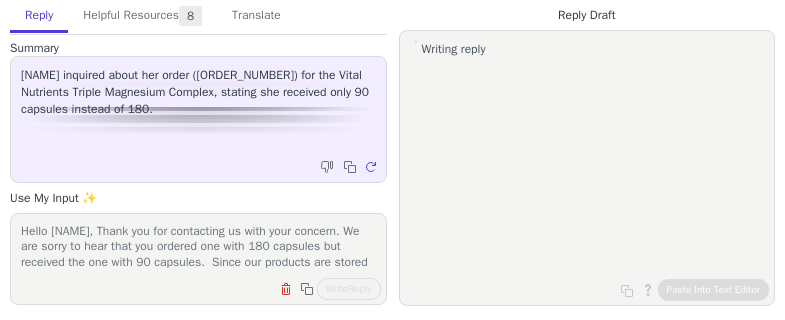 scroll, scrollTop: 0, scrollLeft: 0, axis: both 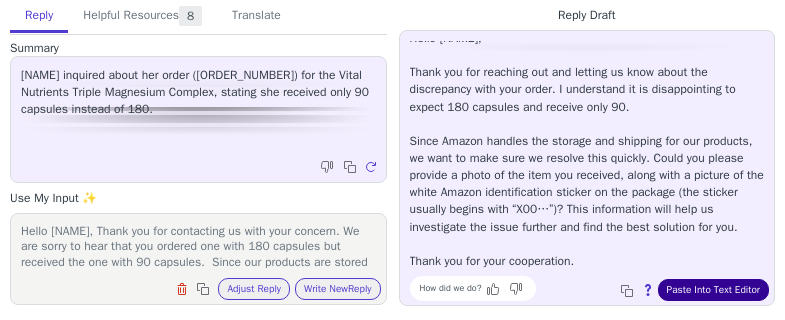 click on "Paste Into Text Editor" at bounding box center [713, 290] 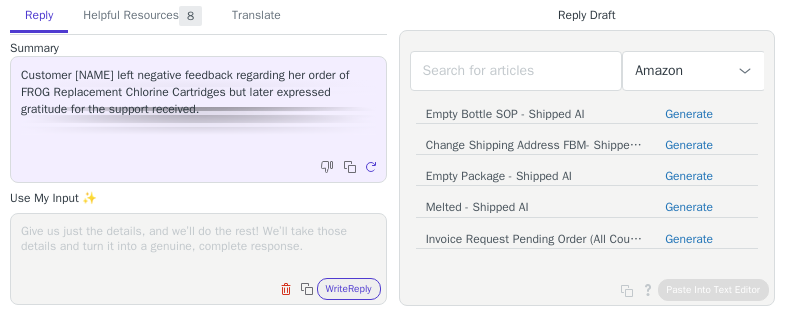 scroll, scrollTop: 0, scrollLeft: 0, axis: both 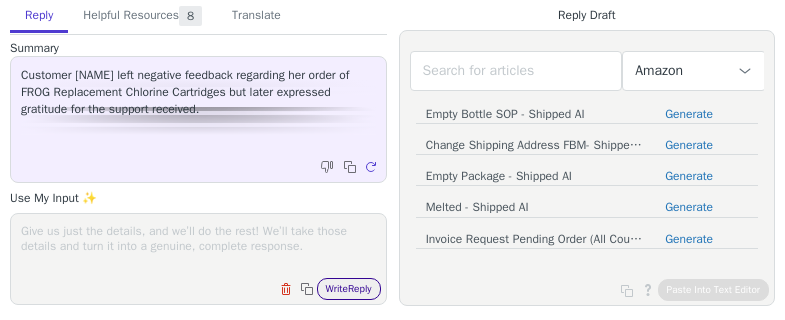 click on "Write  Reply" at bounding box center (349, 289) 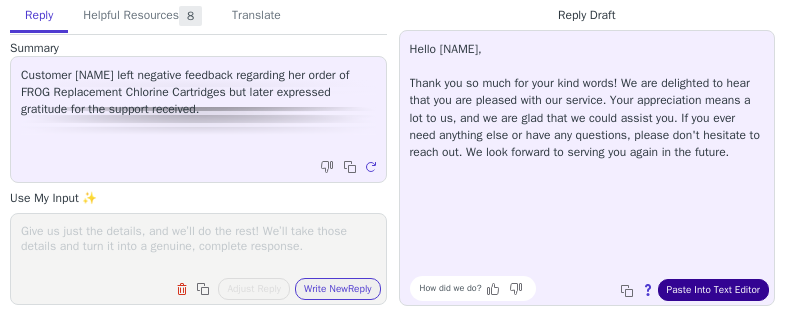 click on "Paste Into Text Editor" at bounding box center (713, 290) 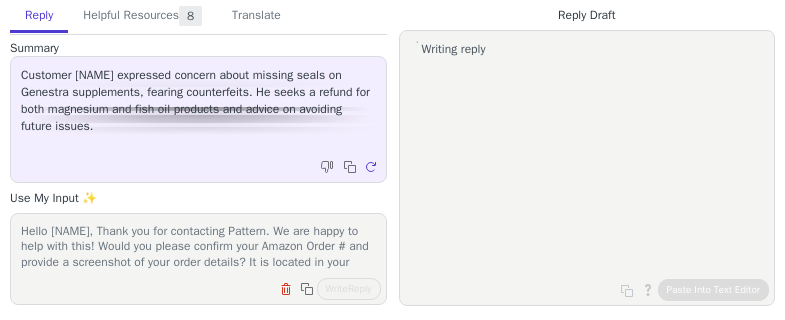 scroll, scrollTop: 0, scrollLeft: 0, axis: both 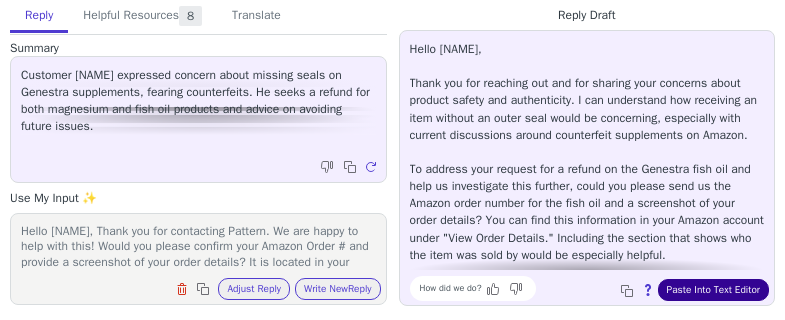 click on "Paste Into Text Editor" at bounding box center [713, 290] 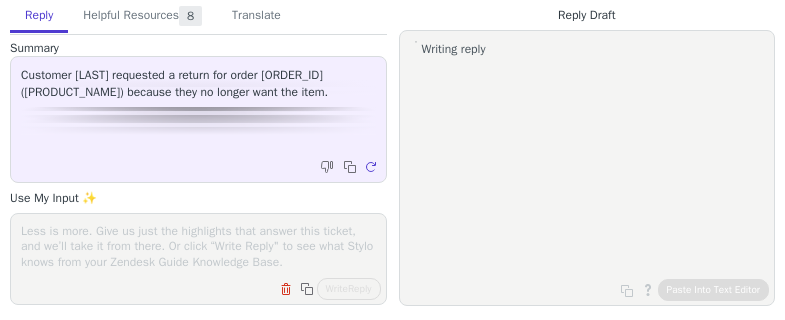 scroll, scrollTop: 0, scrollLeft: 0, axis: both 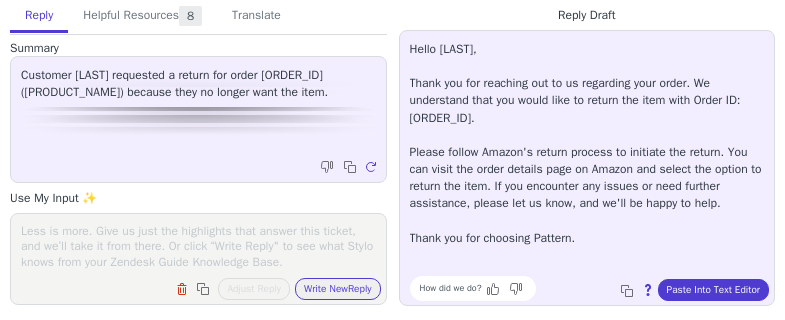 click on "Clear field Copy to clipboard Adjust Reply Use input to adjust reply draft Write New  Reply" at bounding box center [208, 287] 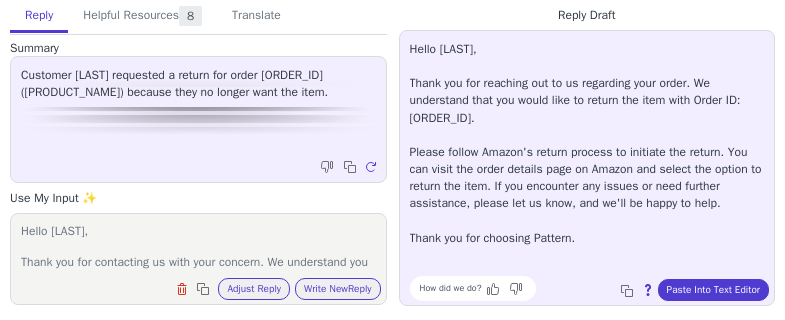 scroll, scrollTop: 63, scrollLeft: 0, axis: vertical 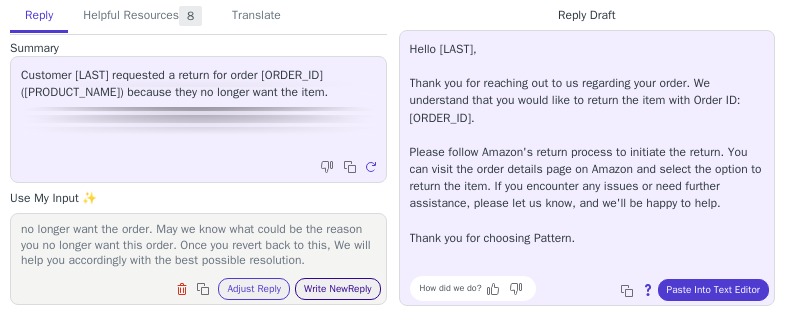 type on "Hello Putvatey,
Thank you for contacting us with your concern. We understand you no longer want the order. May we know what could be the reason you no longer want this order. Once you revert back to this, We will help you accordingly with the best possible resolution." 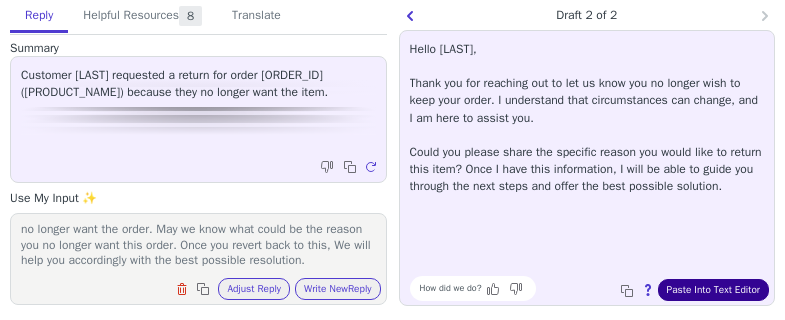 click on "Paste Into Text Editor" at bounding box center (713, 290) 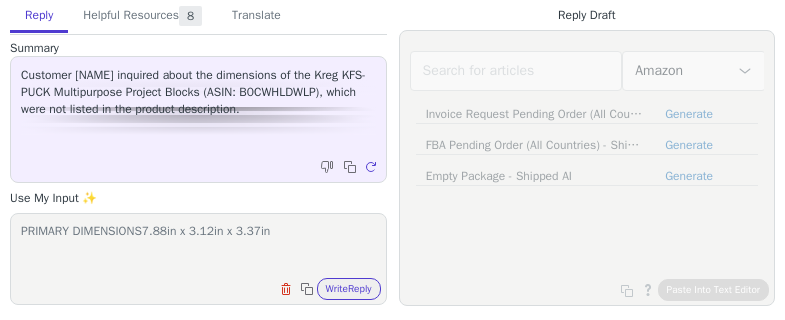 scroll, scrollTop: 0, scrollLeft: 0, axis: both 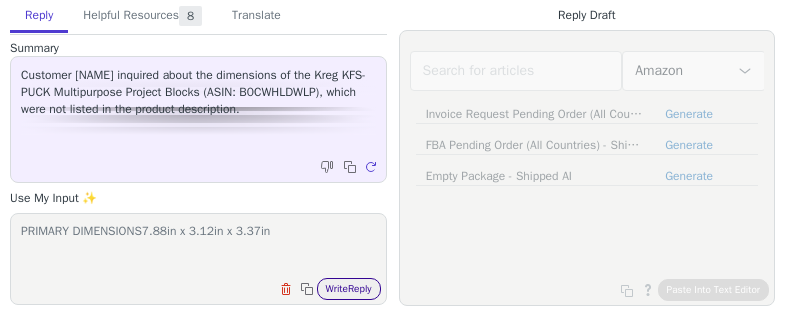 click on "Write  Reply" at bounding box center (349, 289) 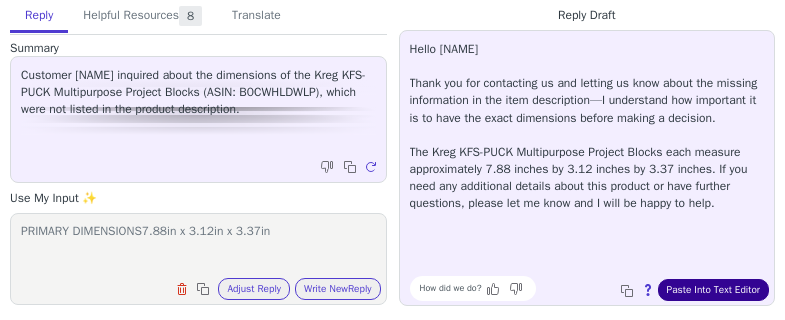click on "Paste Into Text Editor" at bounding box center [713, 290] 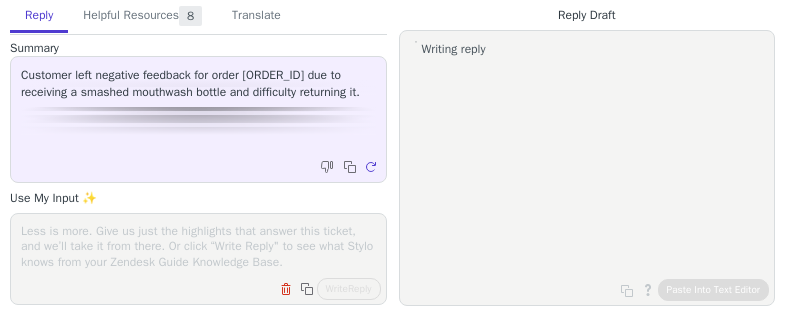 scroll, scrollTop: 0, scrollLeft: 0, axis: both 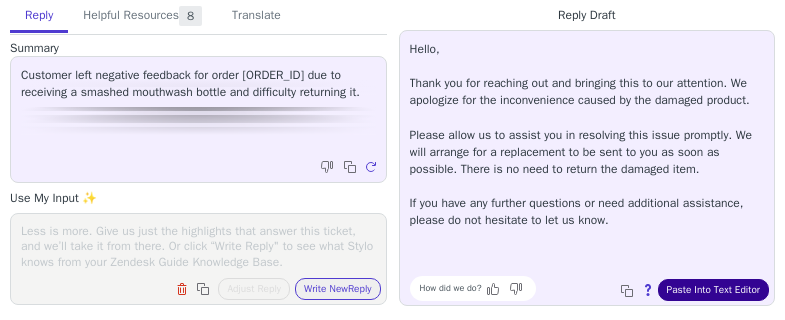 click on "Paste Into Text Editor" at bounding box center (713, 290) 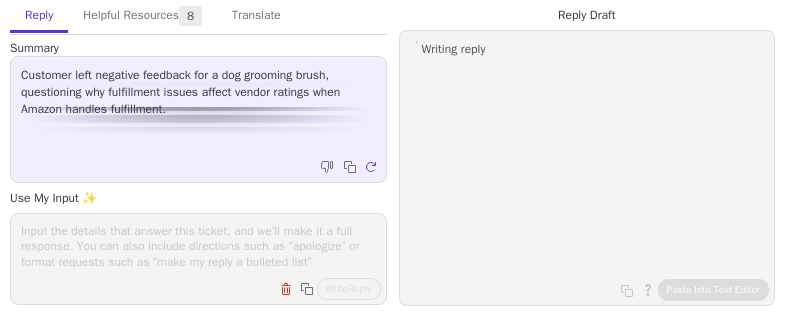 scroll, scrollTop: 0, scrollLeft: 0, axis: both 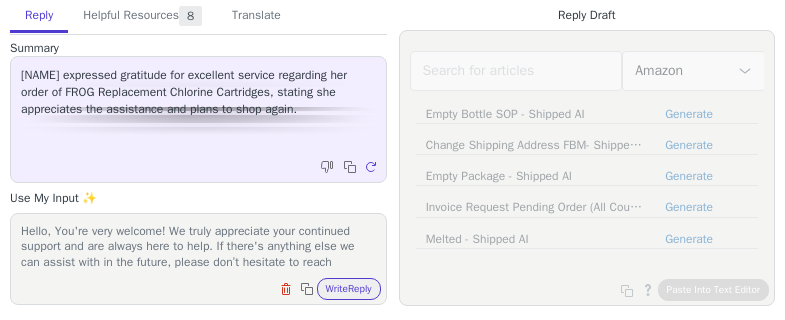 click on "Write  Reply" at bounding box center [349, 289] 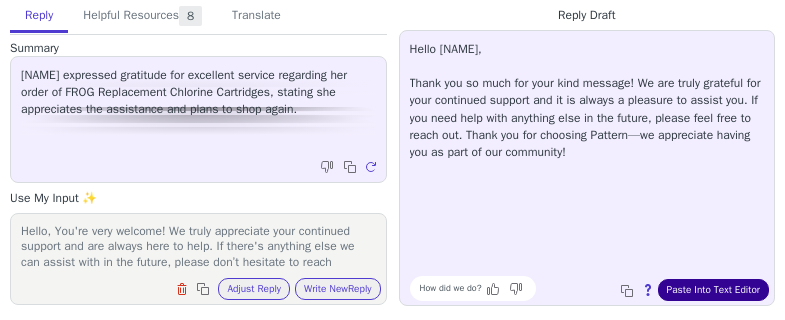 click on "Paste Into Text Editor" at bounding box center (713, 290) 